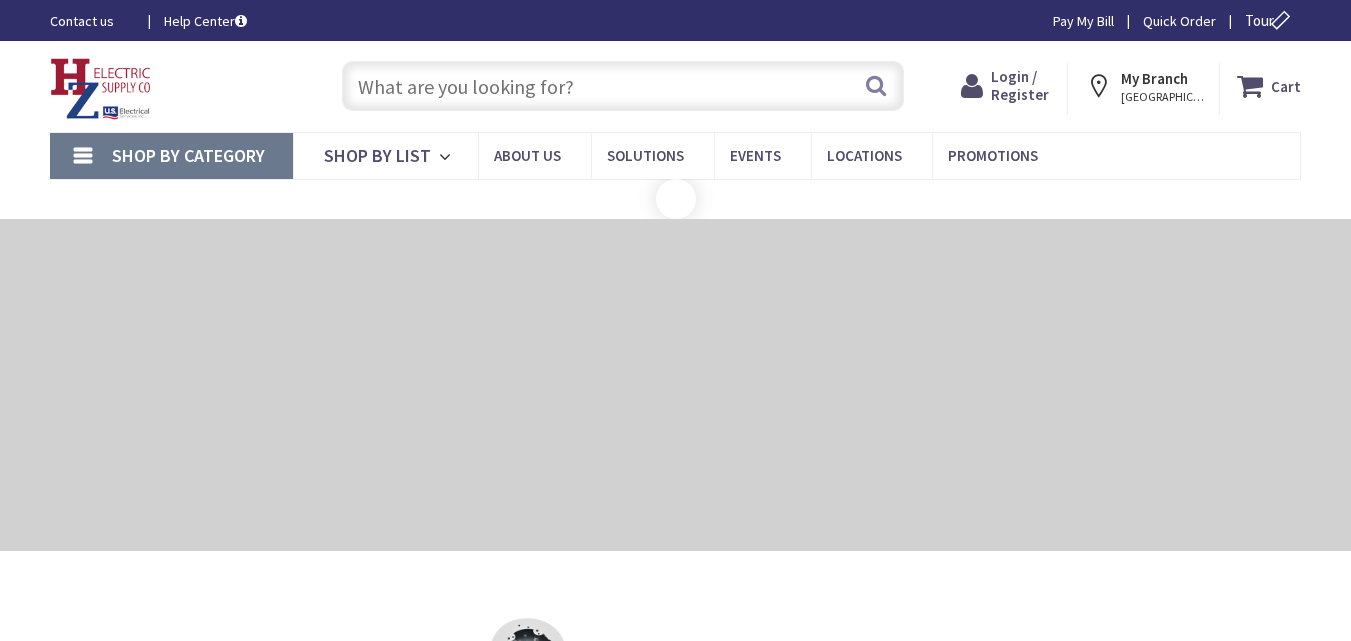 scroll, scrollTop: 0, scrollLeft: 0, axis: both 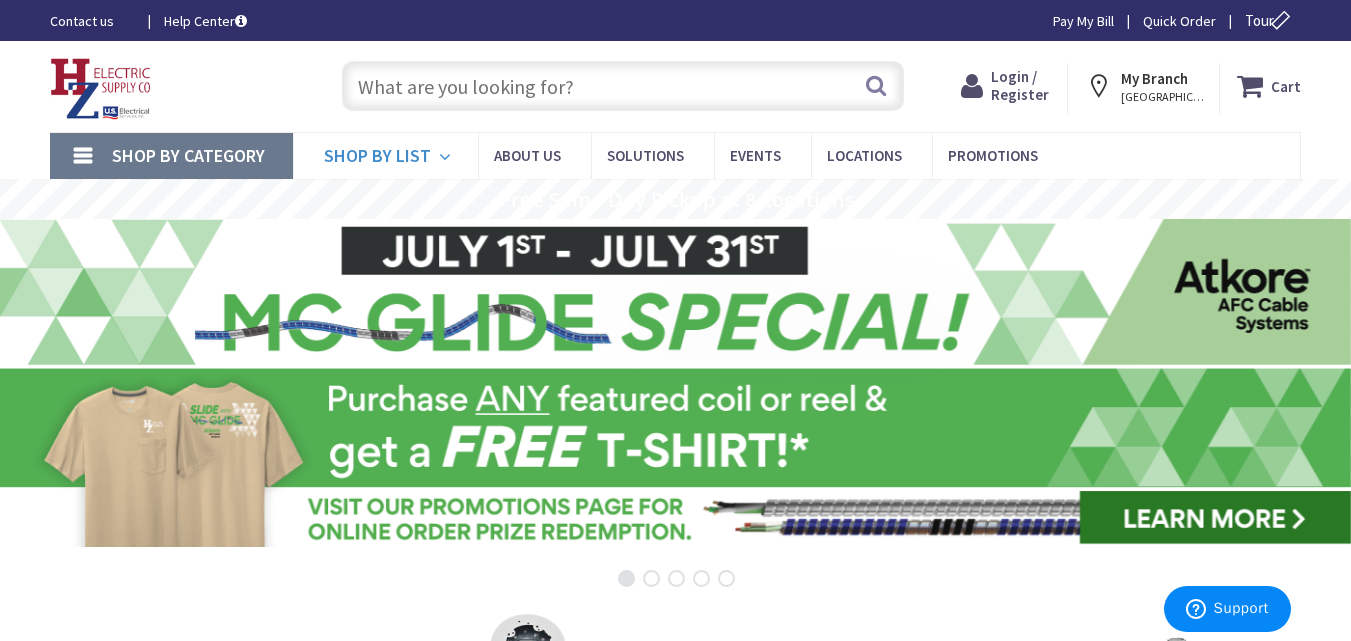 click at bounding box center (448, 157) 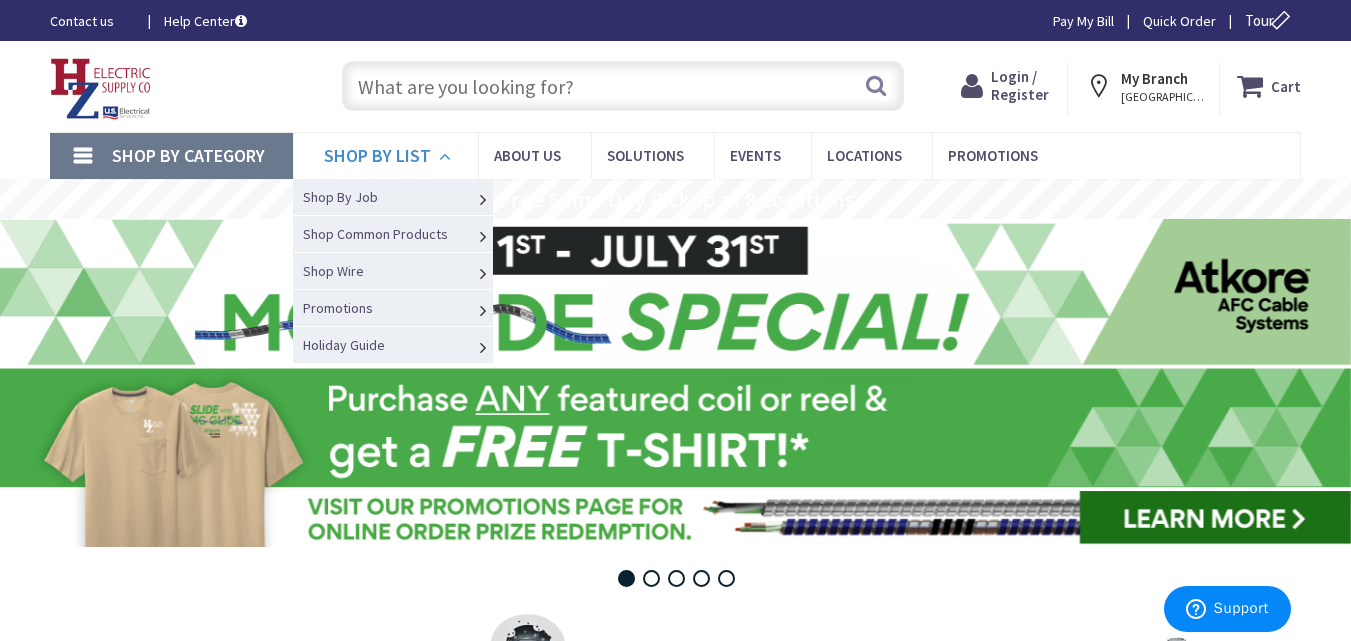 click at bounding box center (448, 157) 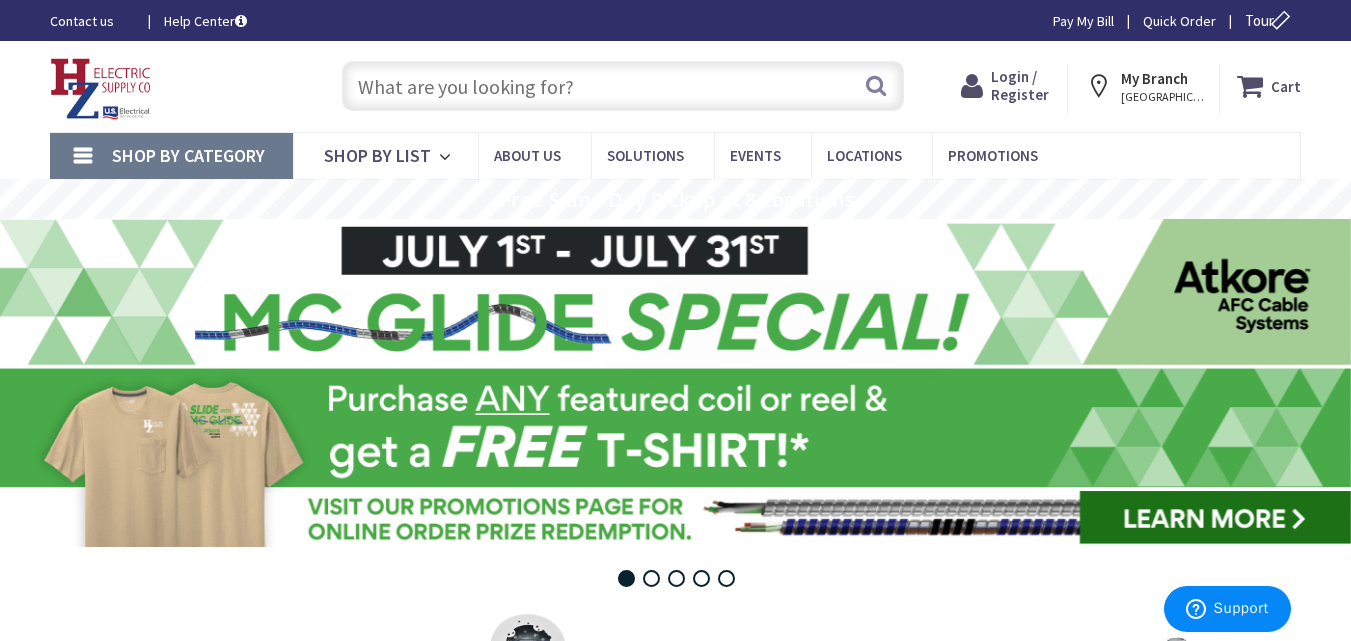 click on "Shop By Category" at bounding box center (188, 155) 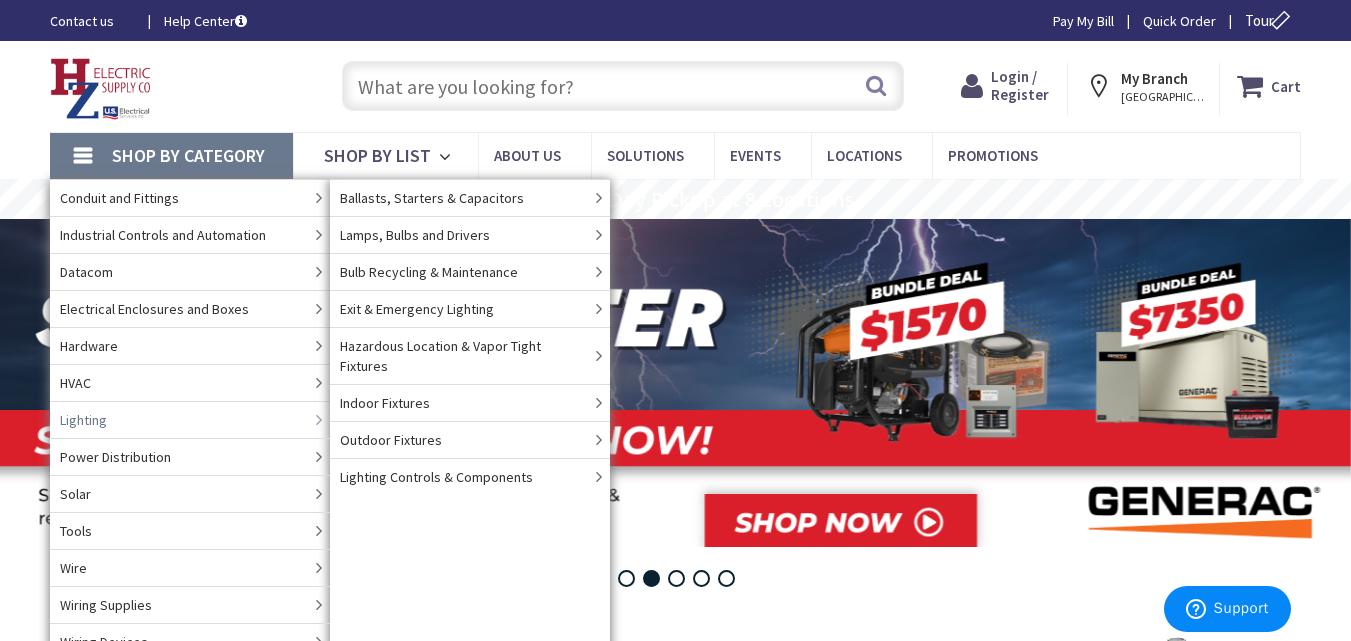click on "Lighting" at bounding box center (83, 420) 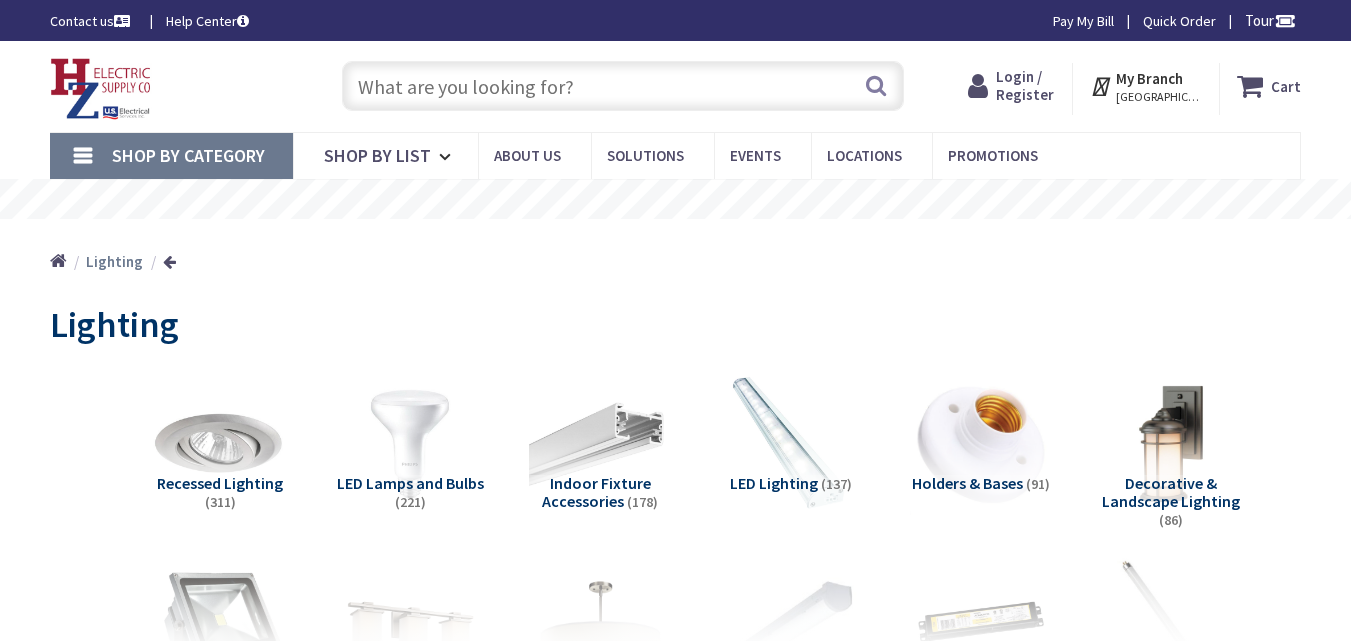 scroll, scrollTop: 0, scrollLeft: 0, axis: both 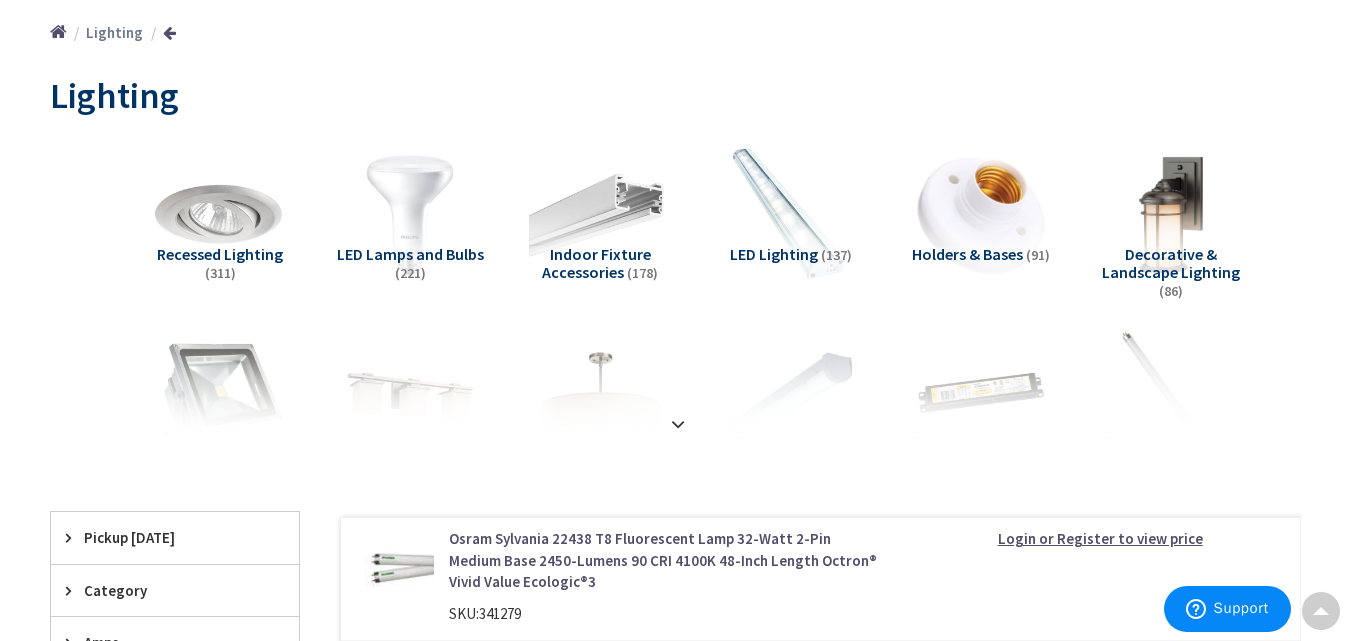 click at bounding box center (410, 215) 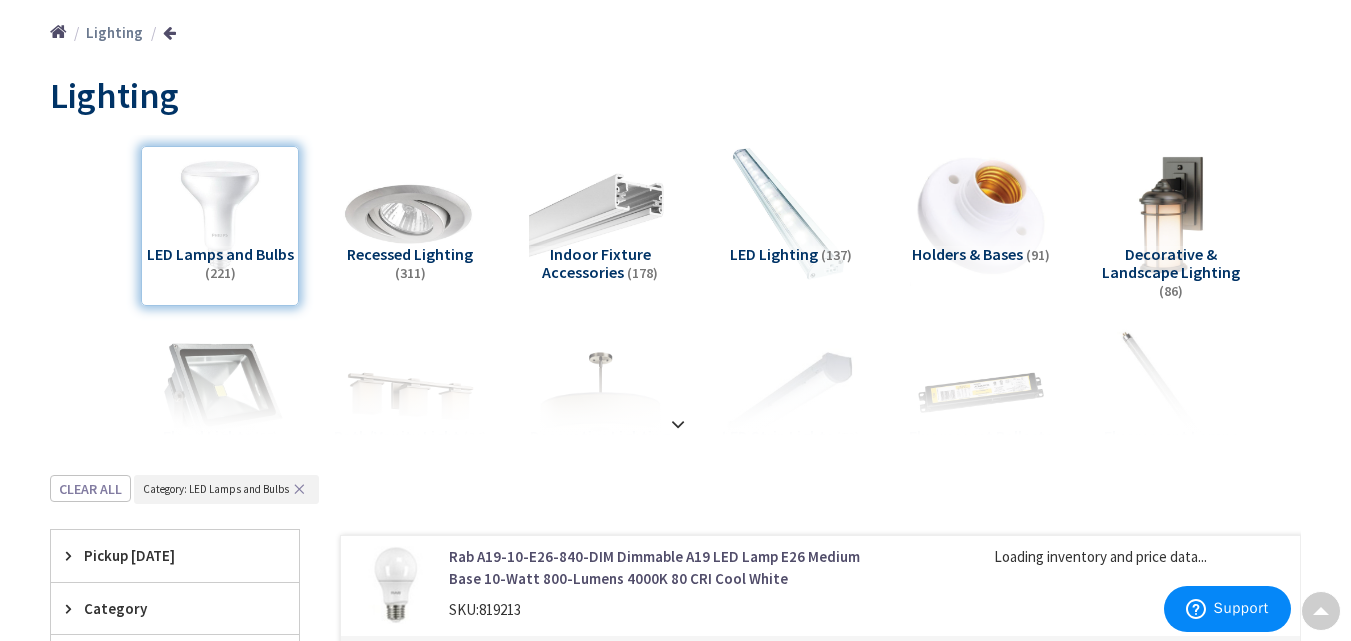 scroll, scrollTop: 704, scrollLeft: 0, axis: vertical 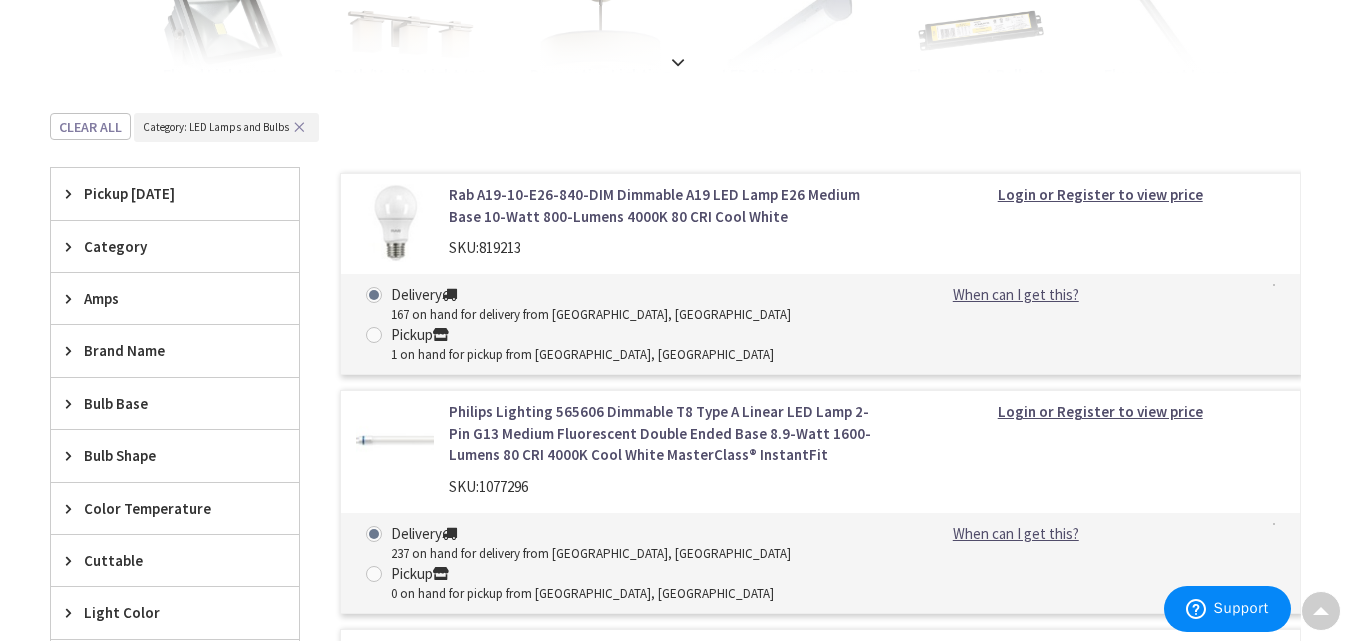 click at bounding box center [73, 246] 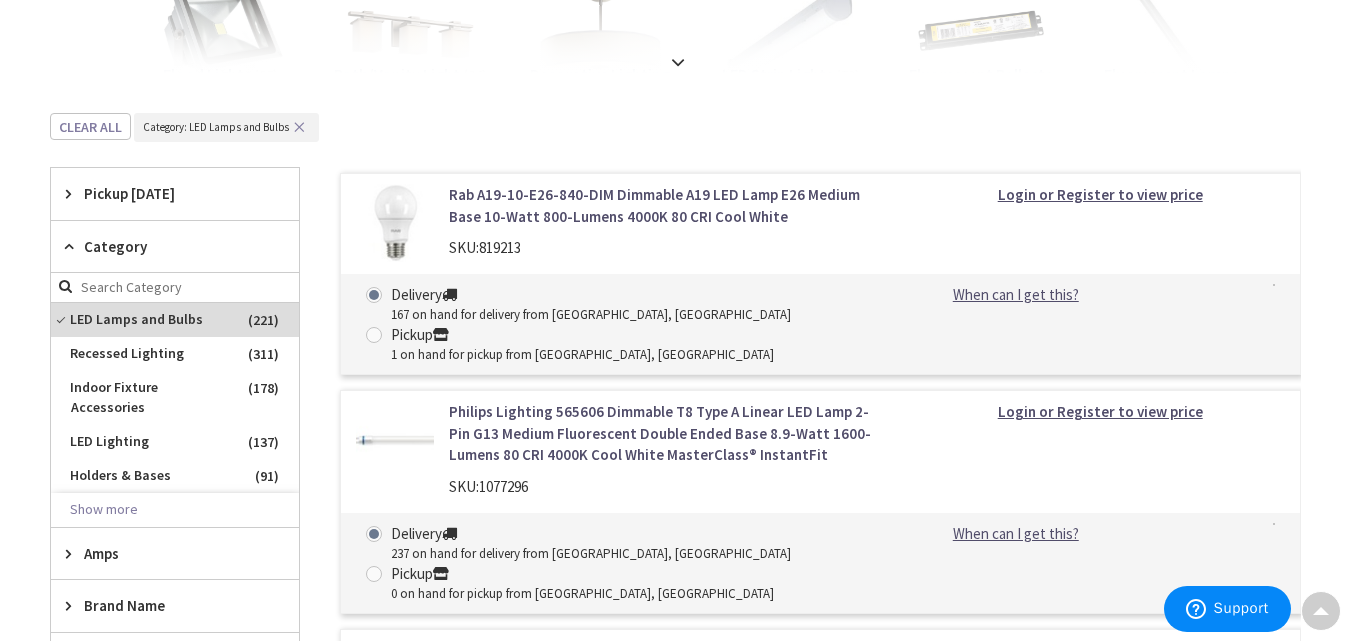 click at bounding box center [73, 246] 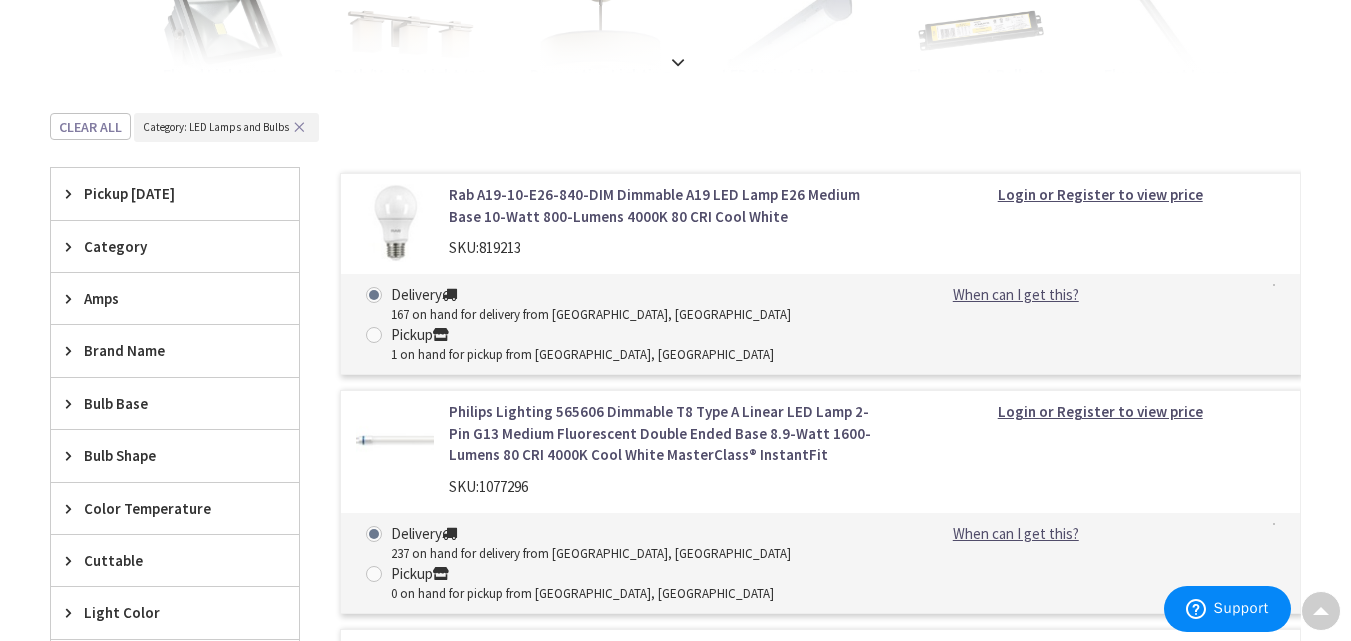 click on "Brand Name" at bounding box center [175, 350] 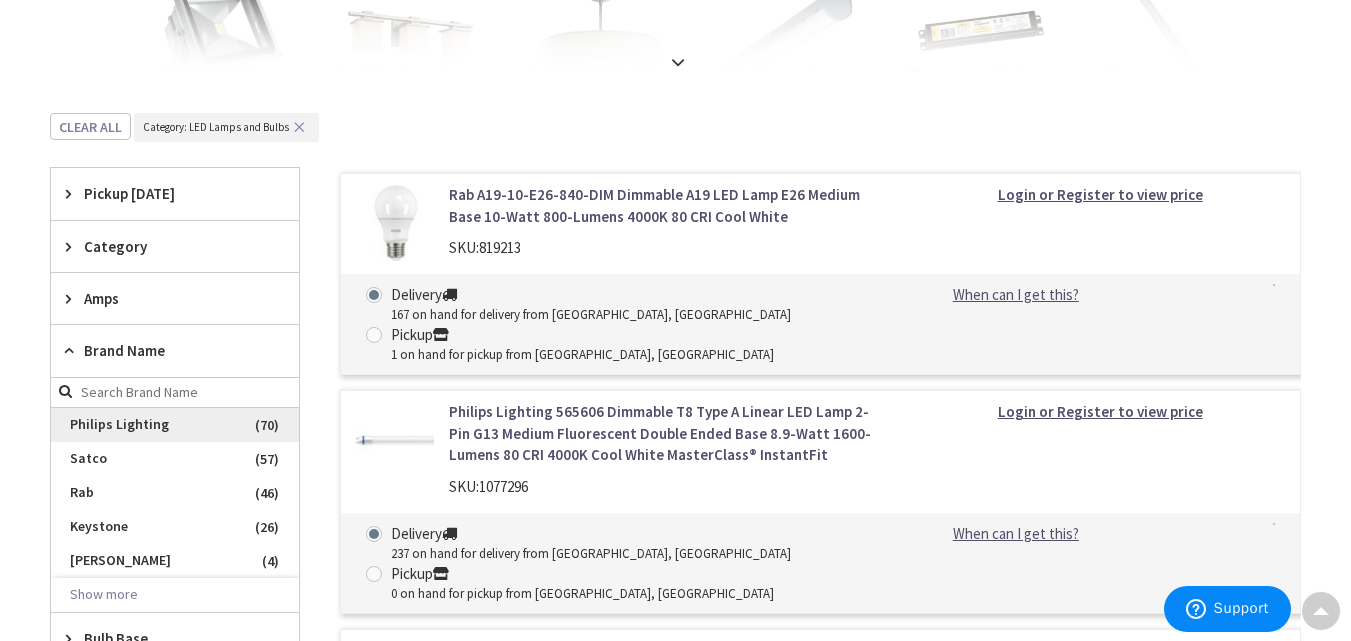 click on "Philips Lighting" at bounding box center [175, 425] 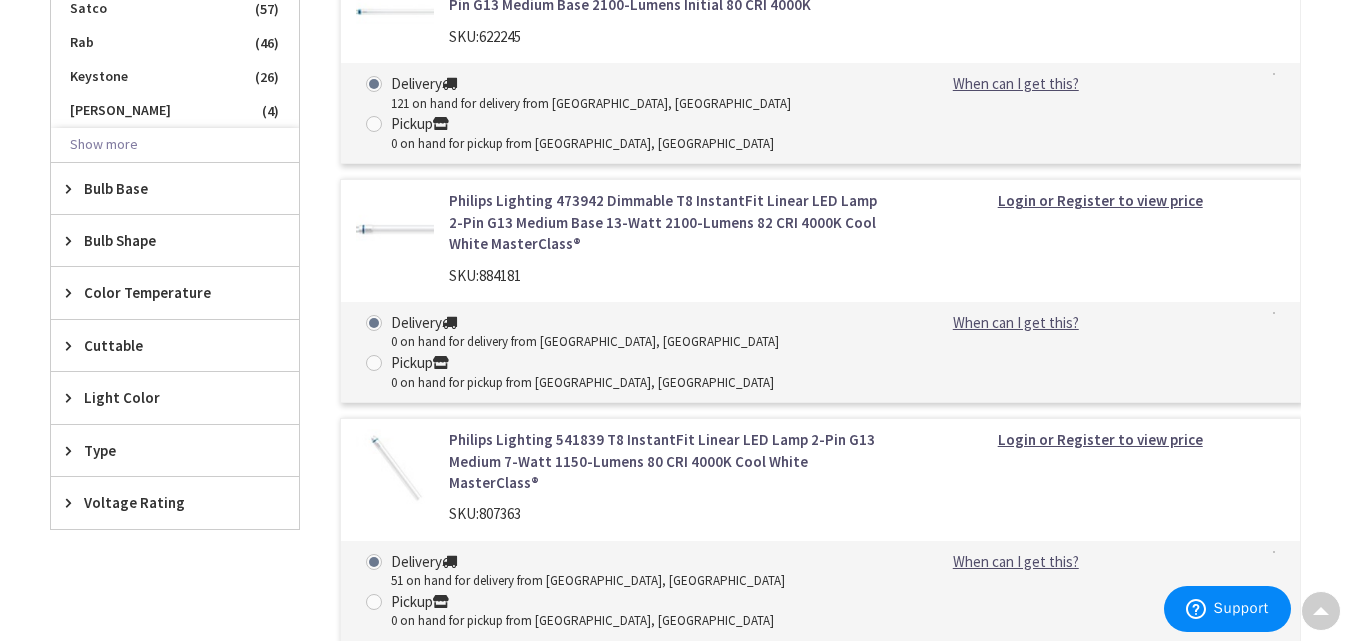 scroll, scrollTop: 1058, scrollLeft: 0, axis: vertical 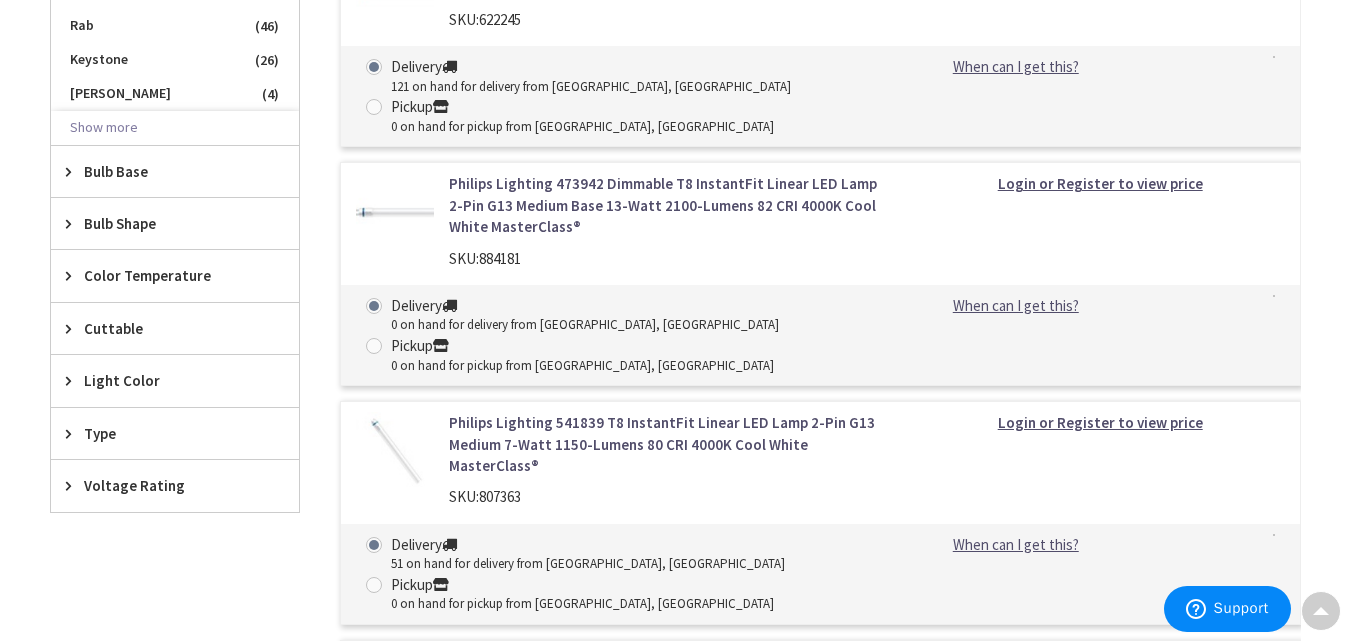 click at bounding box center (73, 223) 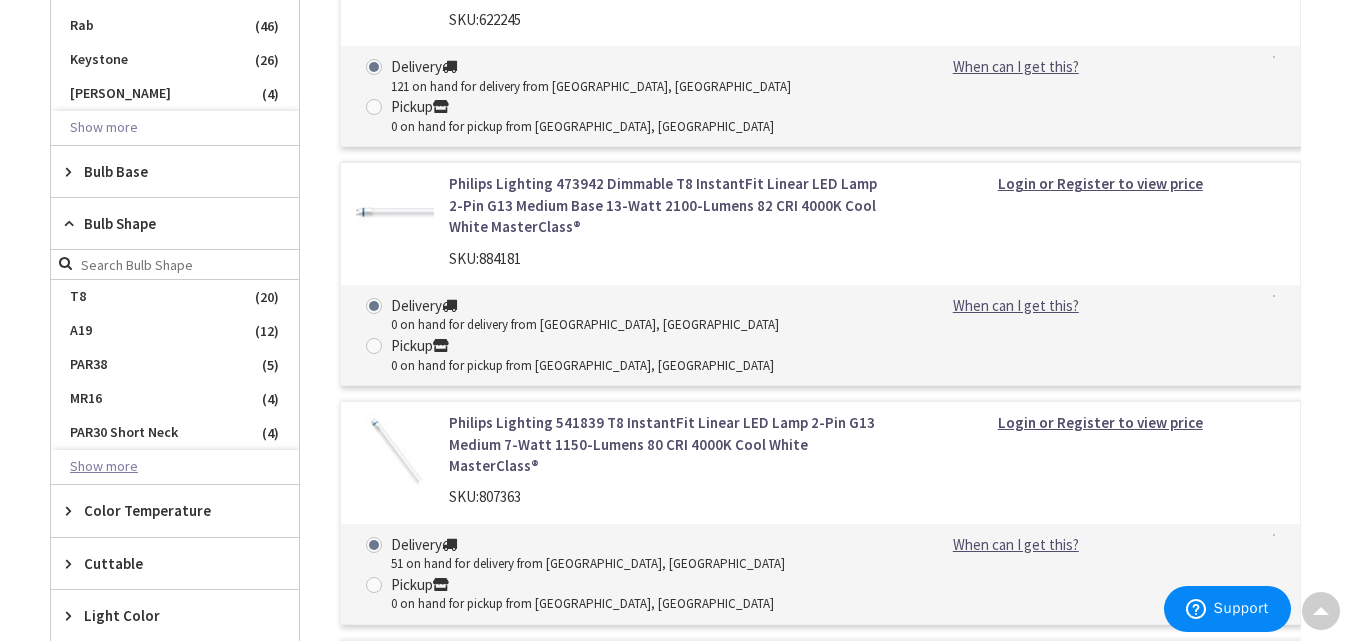 click on "Show more" at bounding box center (175, 467) 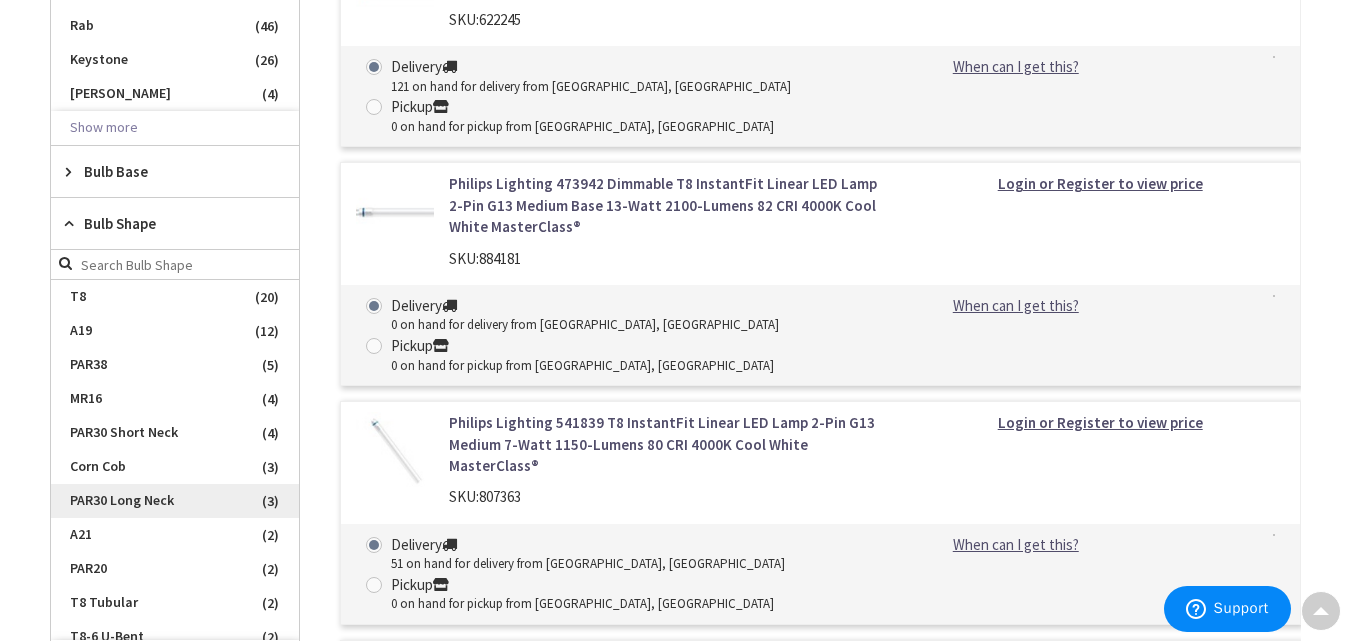click on "PAR30 Long Neck" at bounding box center (175, 501) 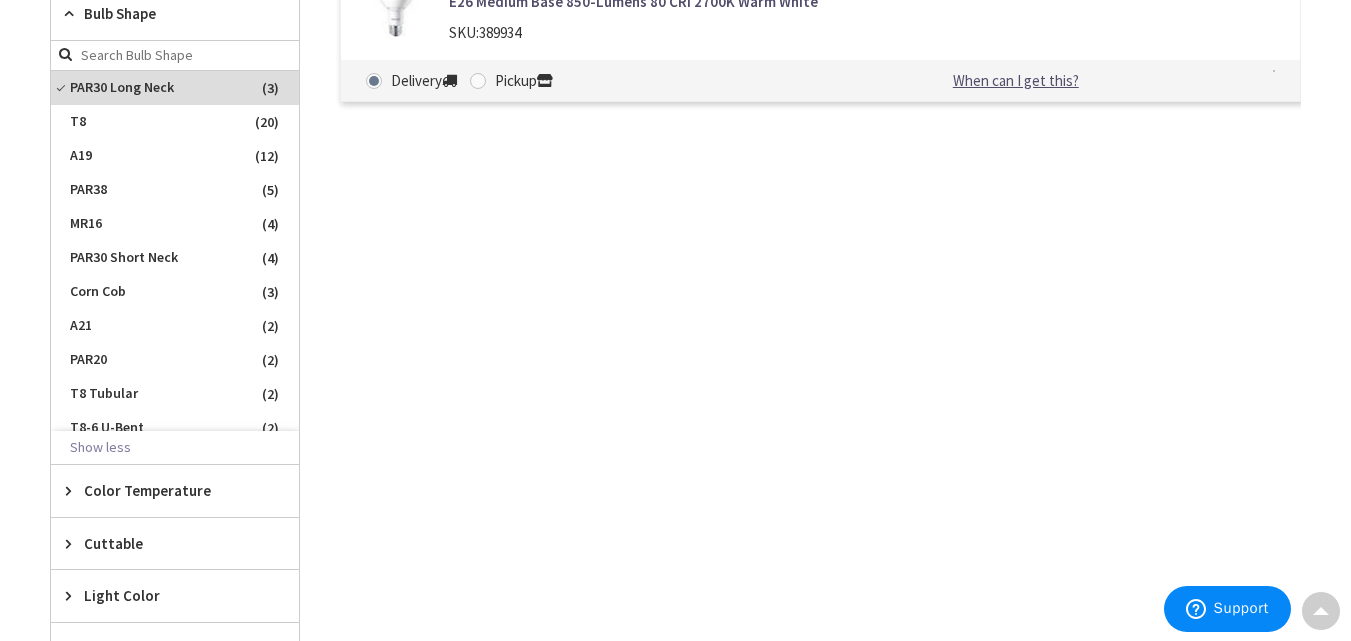 scroll, scrollTop: 950, scrollLeft: 0, axis: vertical 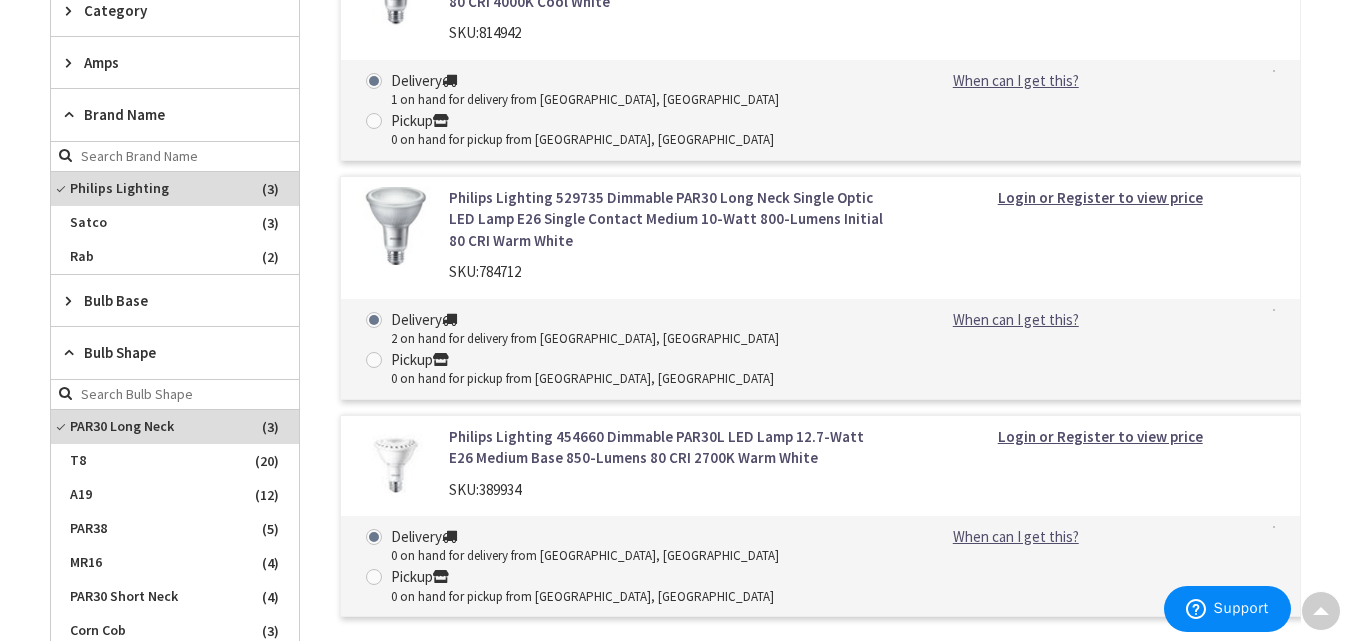 drag, startPoint x: 1340, startPoint y: 269, endPoint x: 1336, endPoint y: 286, distance: 17.464249 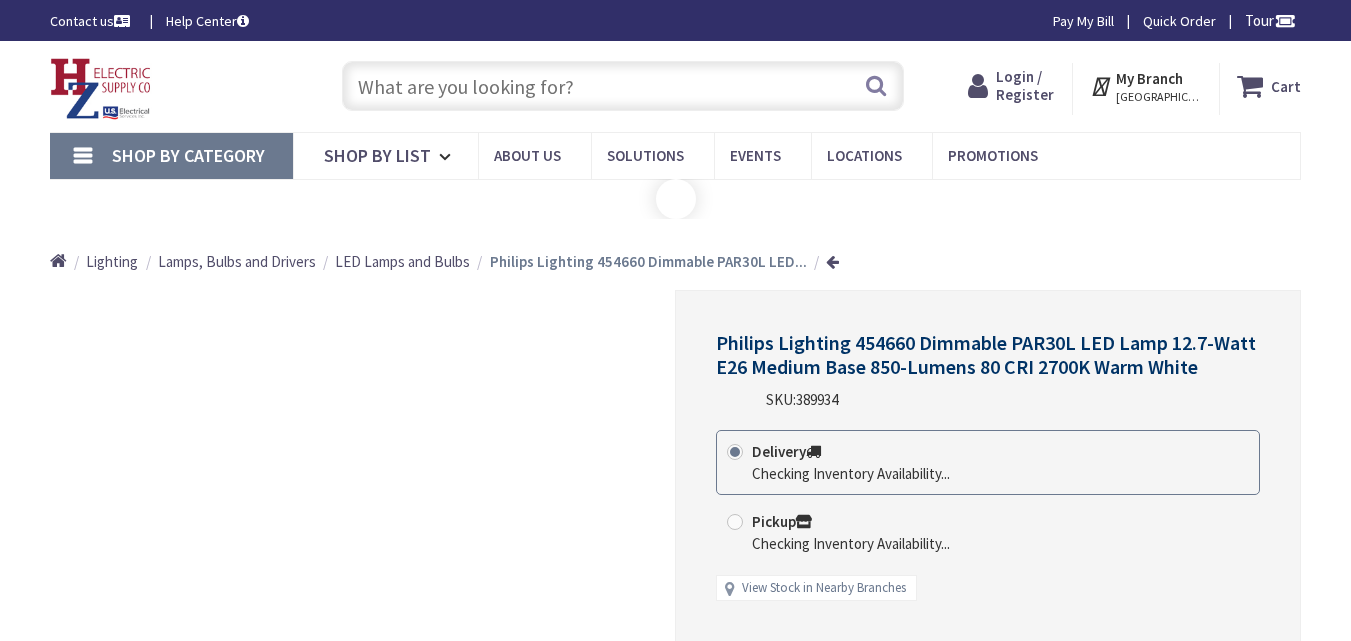 scroll, scrollTop: 0, scrollLeft: 0, axis: both 